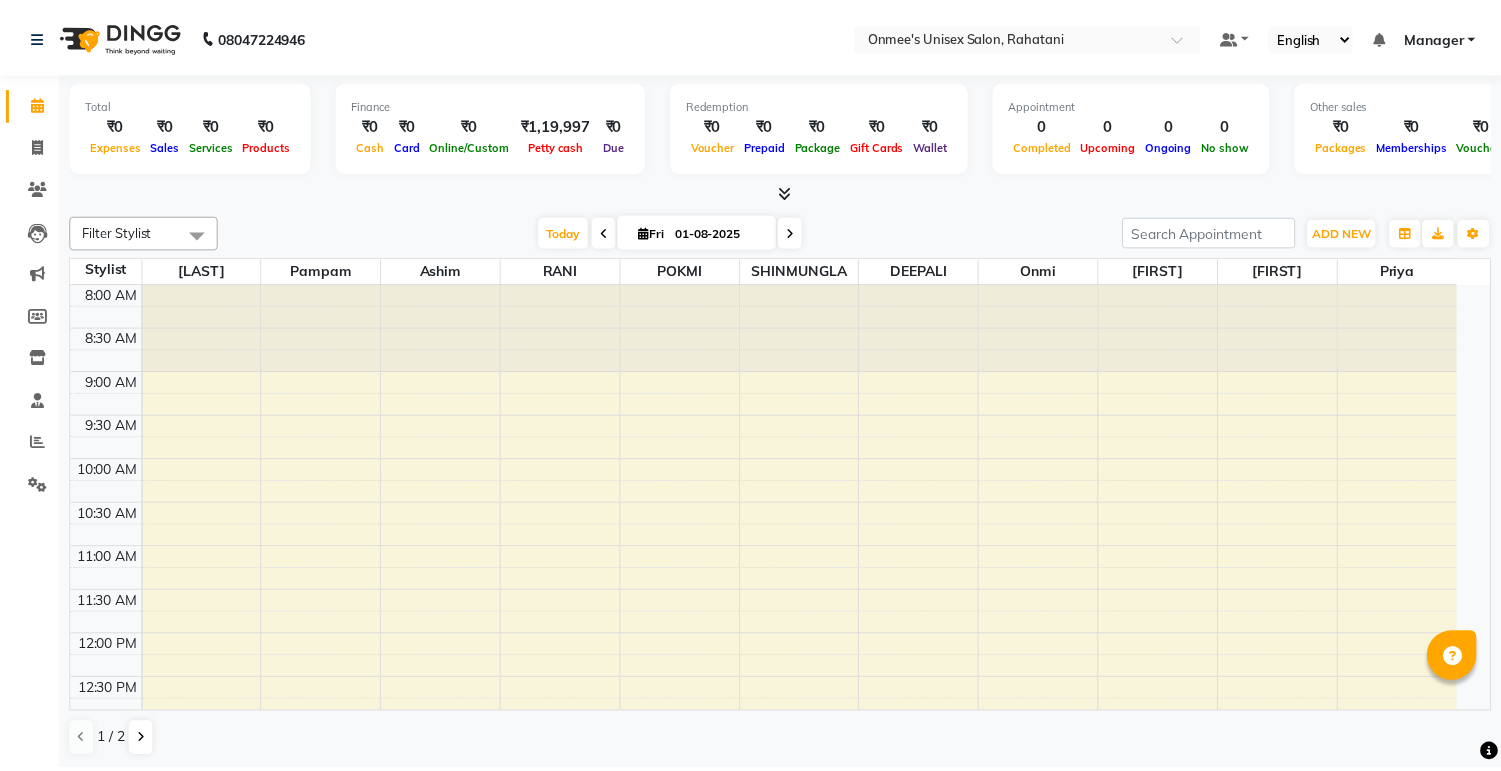 scroll, scrollTop: 0, scrollLeft: 0, axis: both 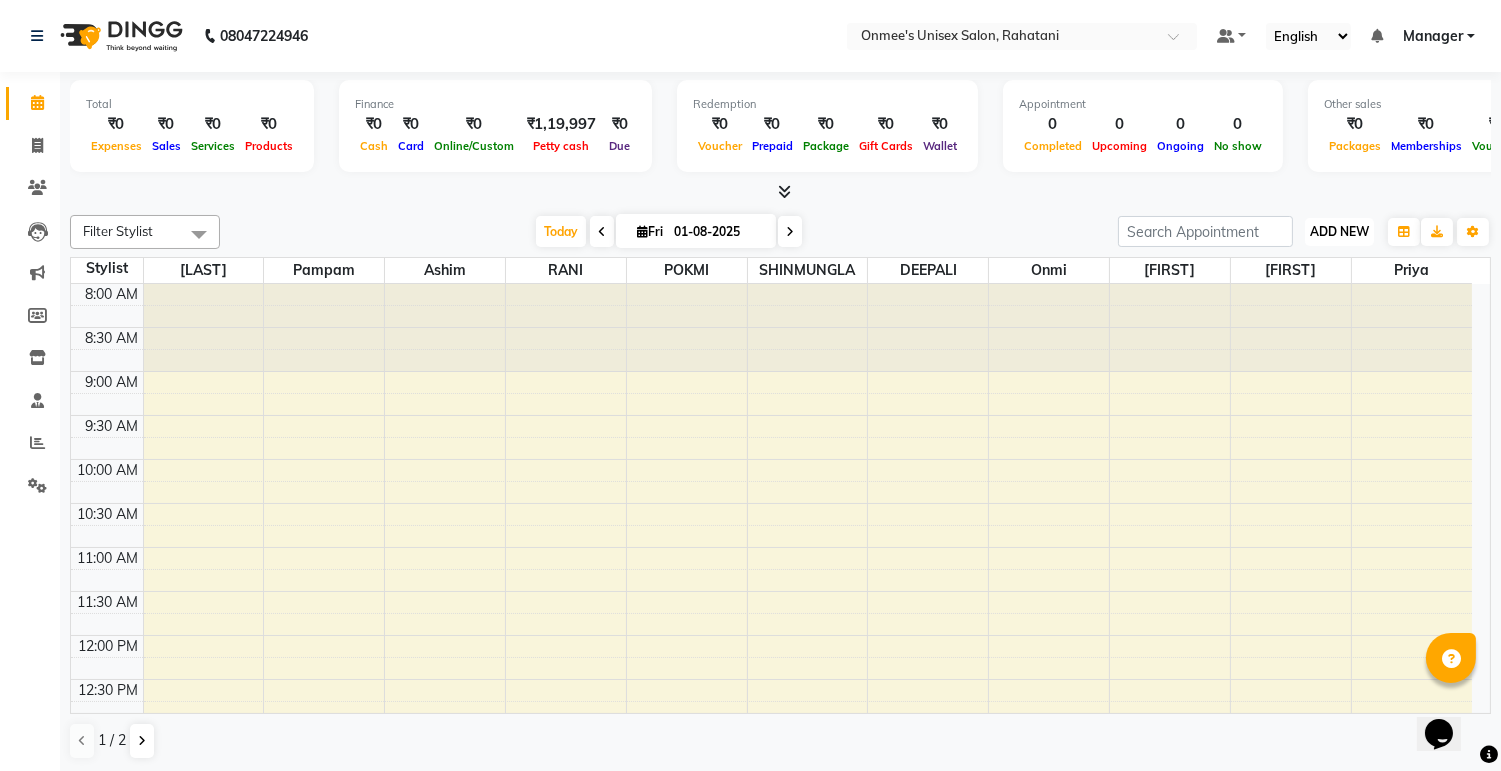 click on "ADD NEW" at bounding box center [1339, 231] 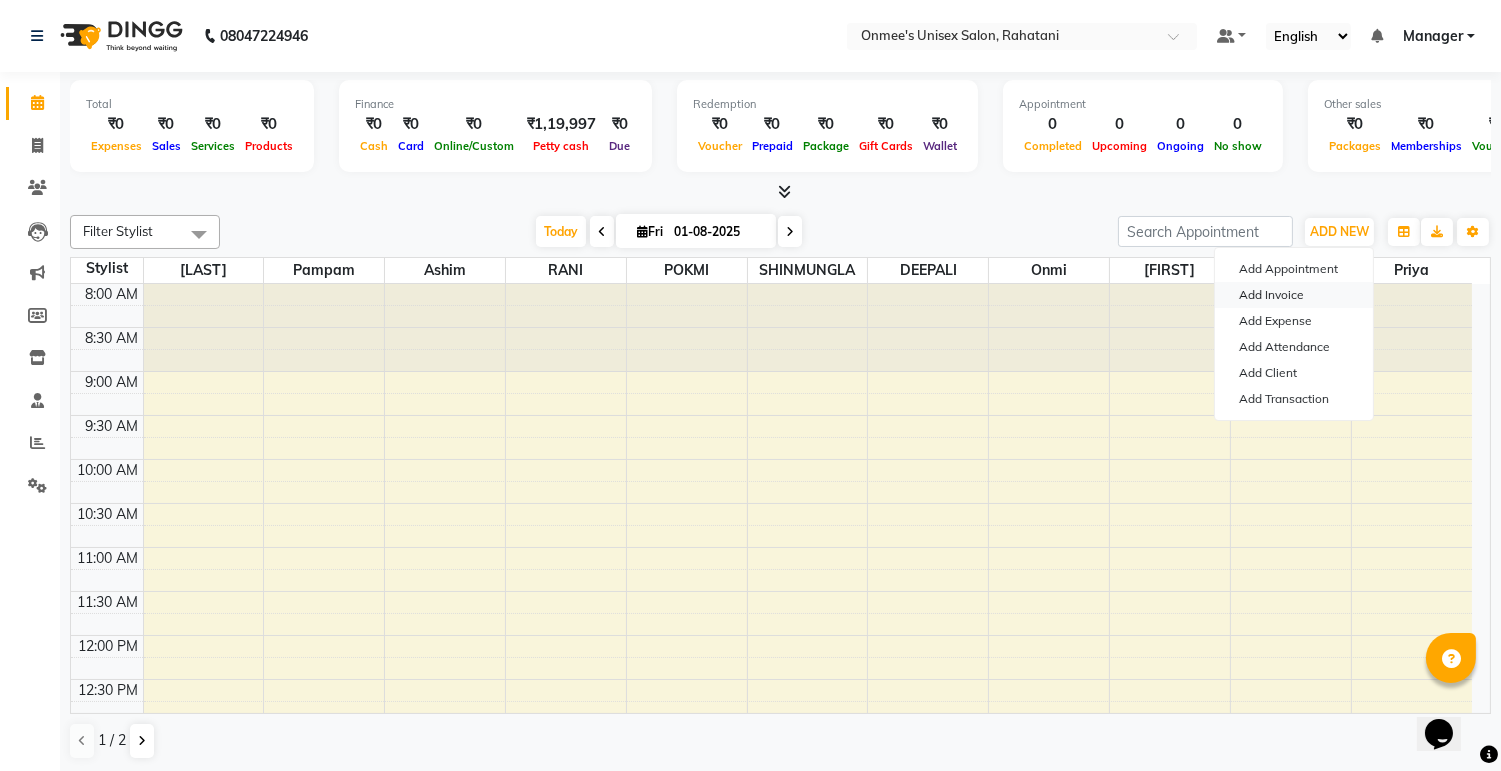 click on "Add Invoice" at bounding box center [1294, 295] 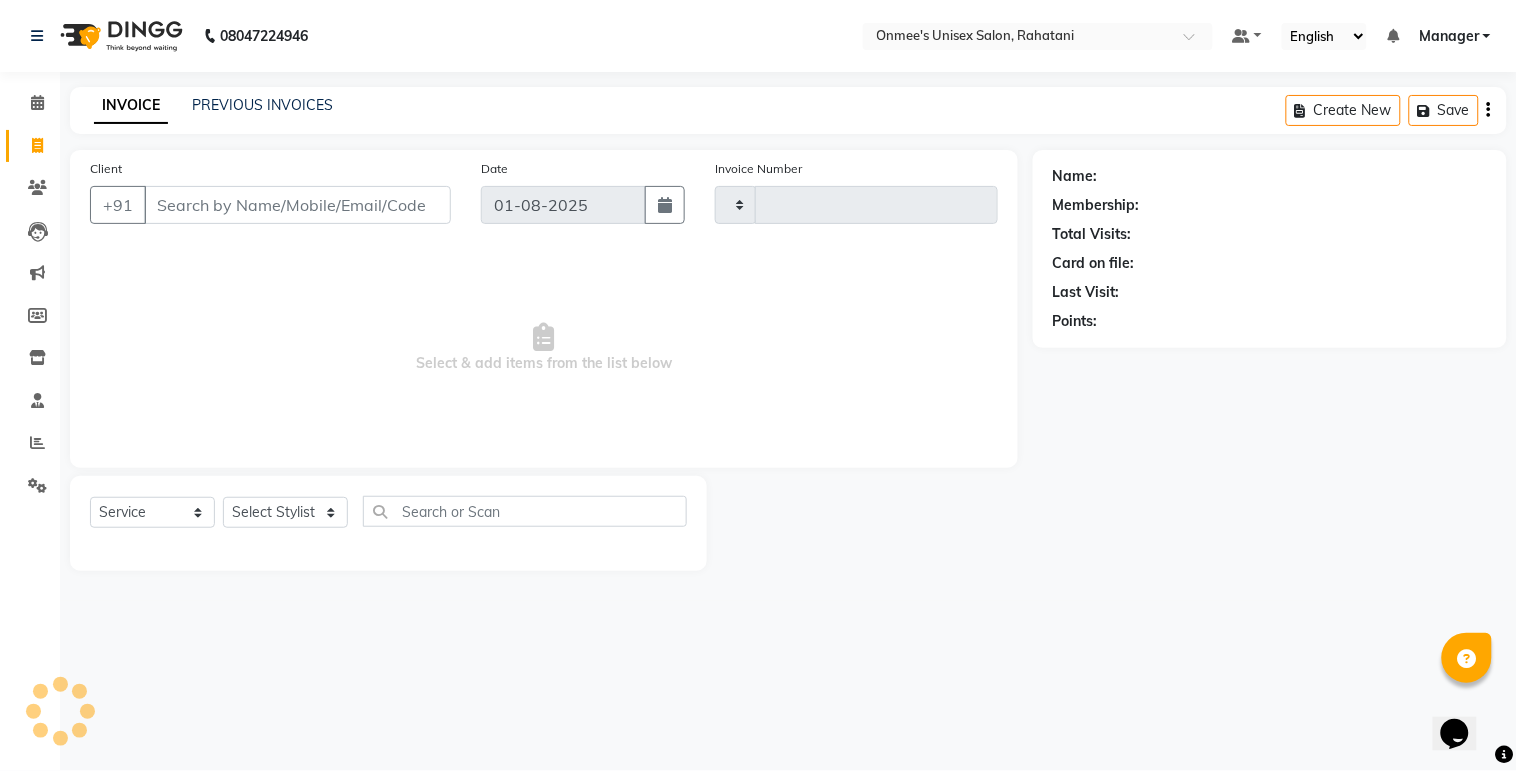 type on "0382" 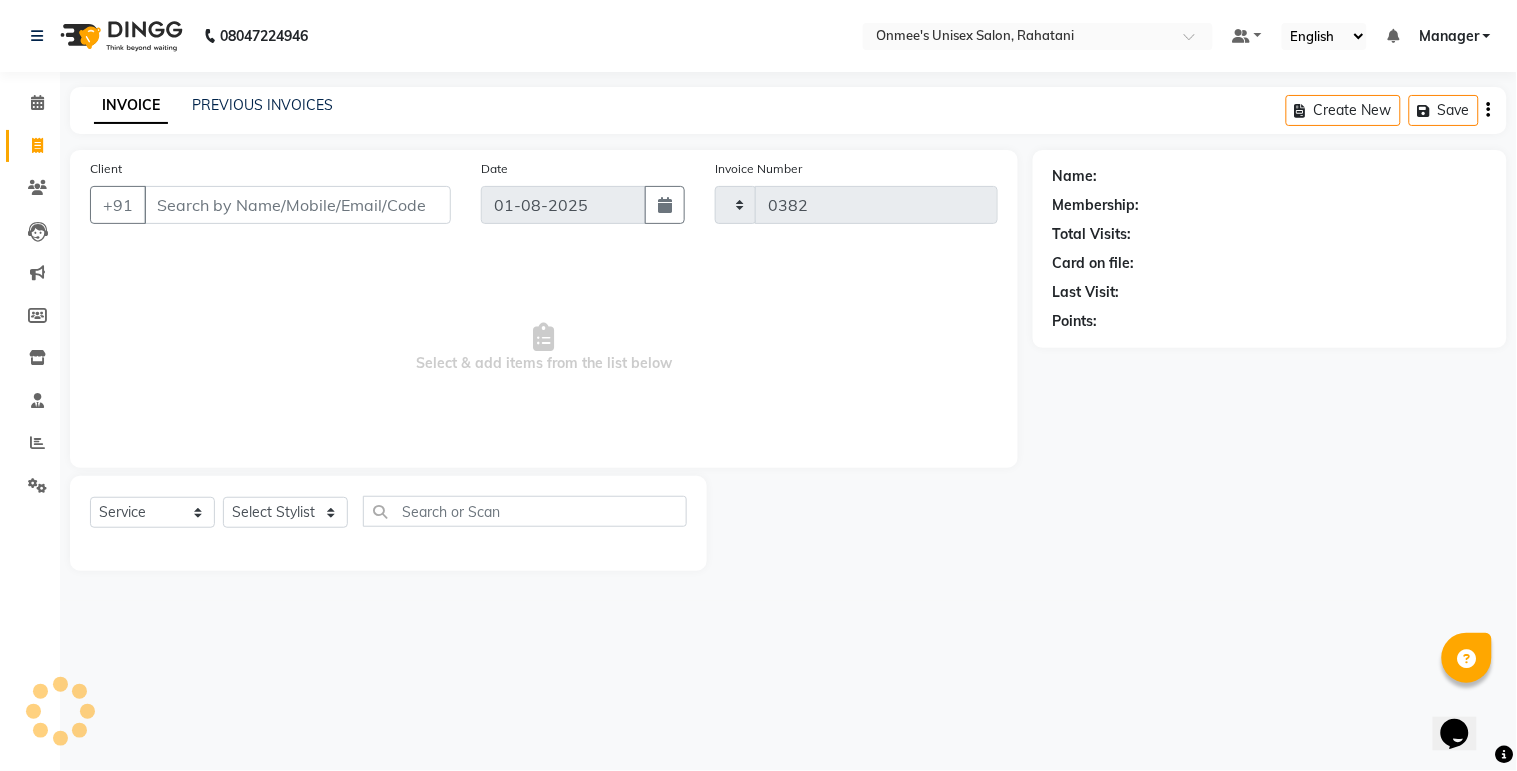 select on "8273" 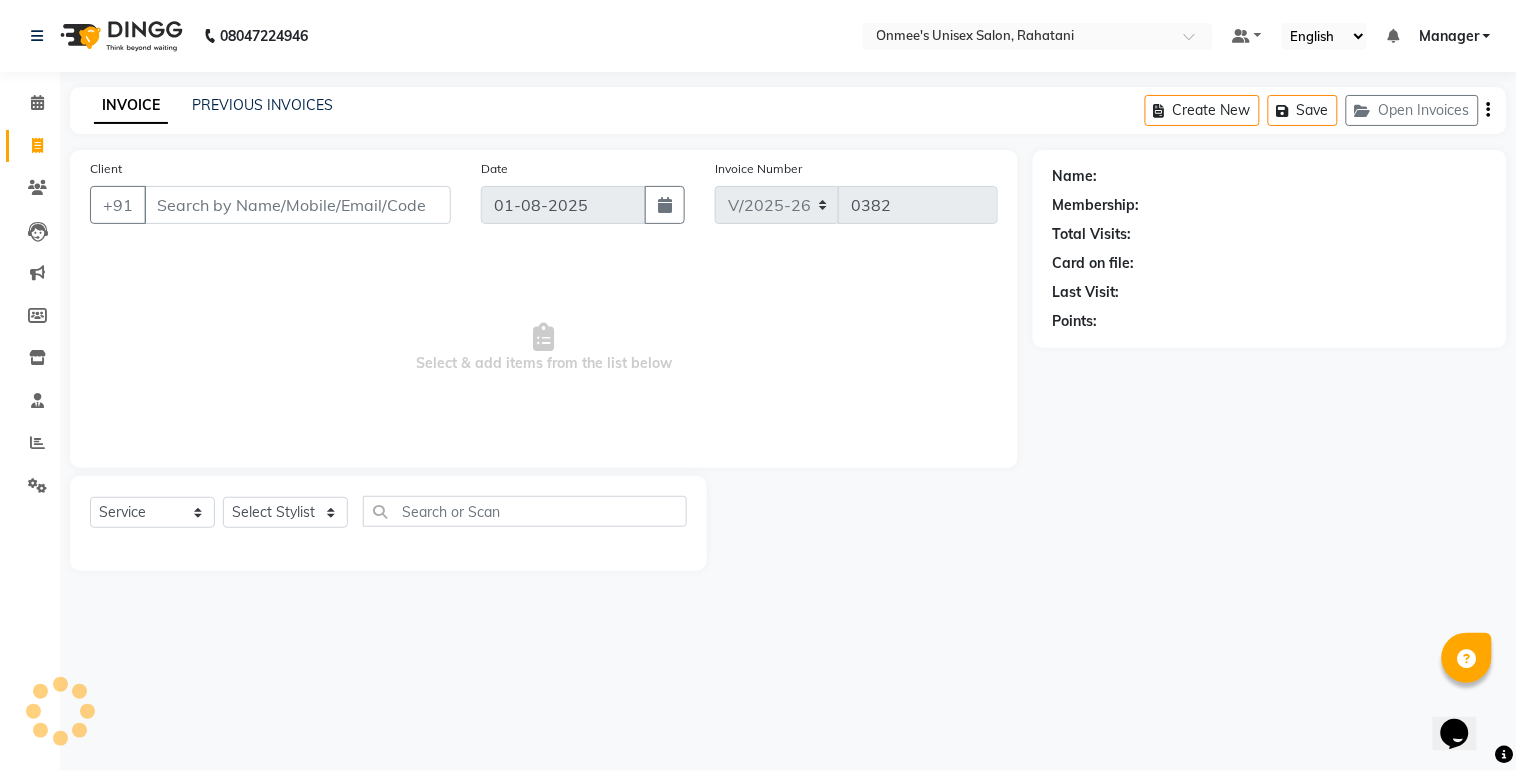 select on "79756" 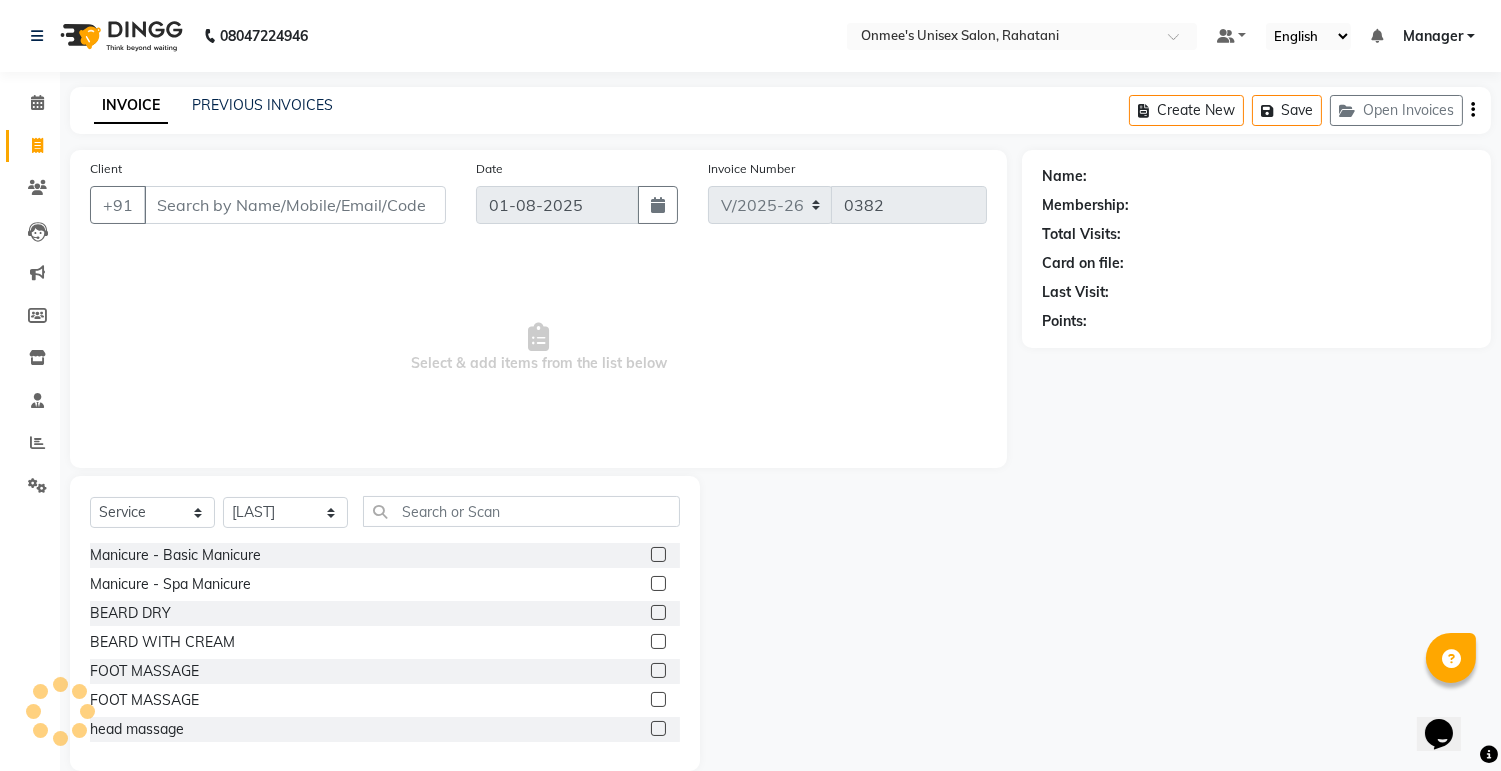 click on "Client" at bounding box center [295, 205] 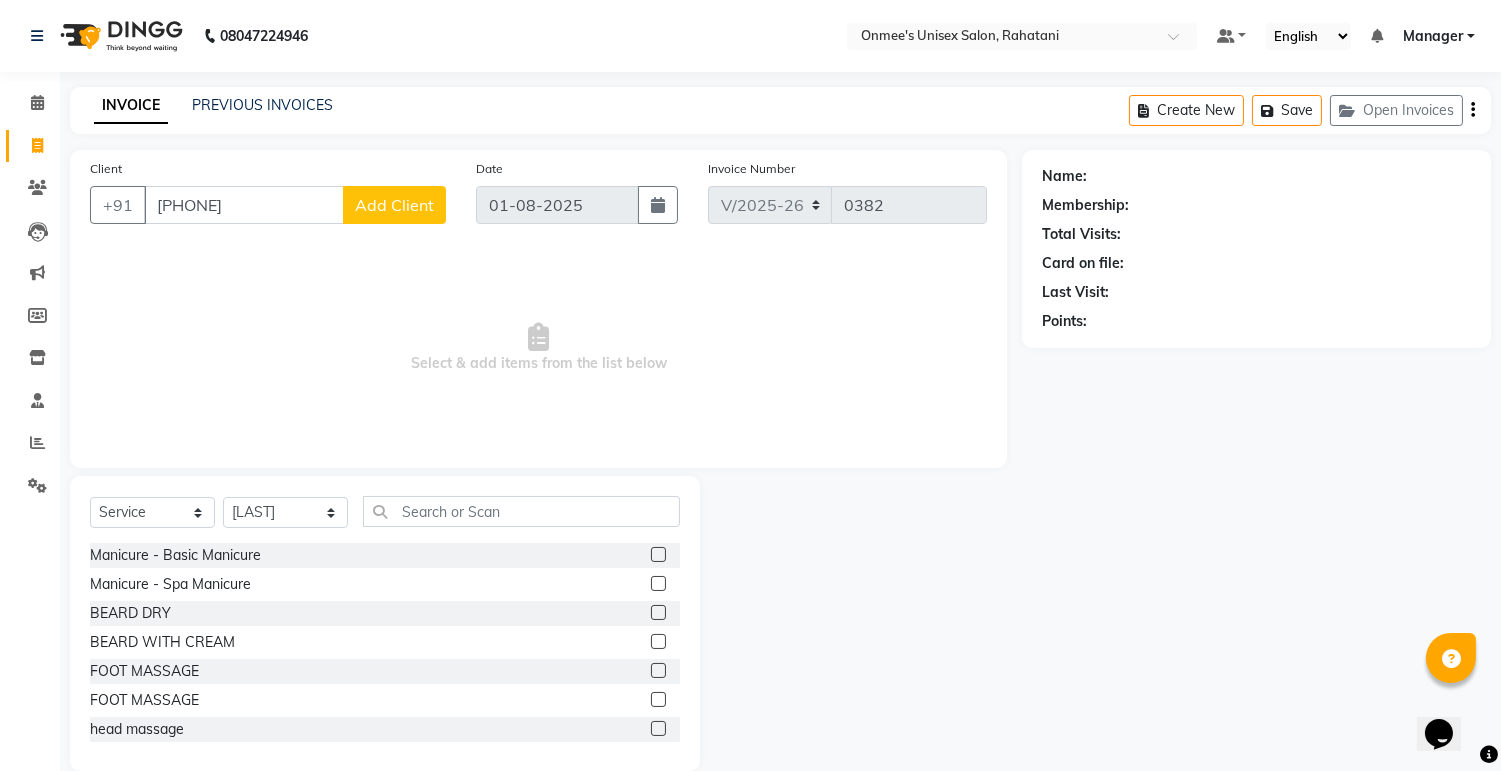 type on "[PHONE]" 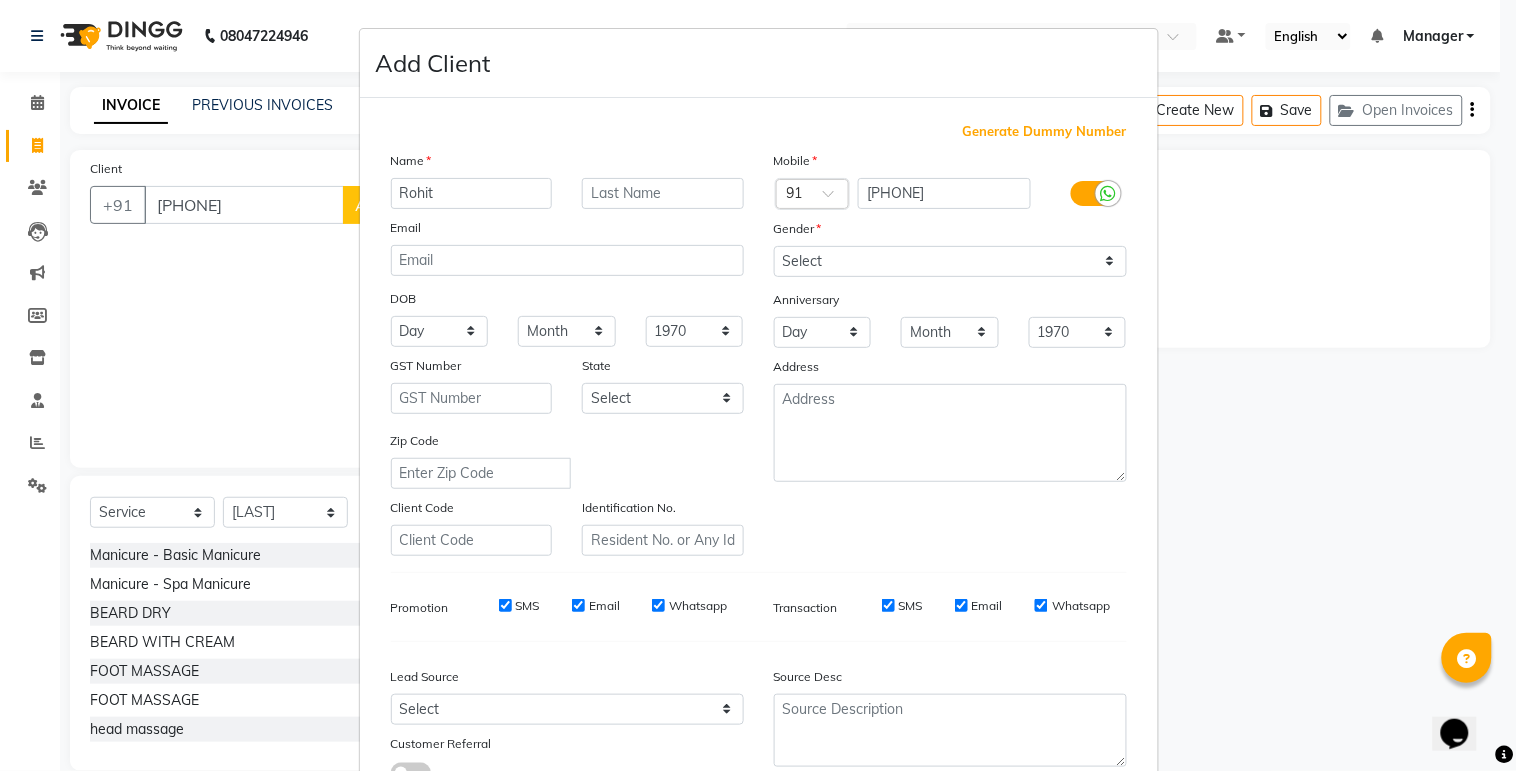 type on "Rohit" 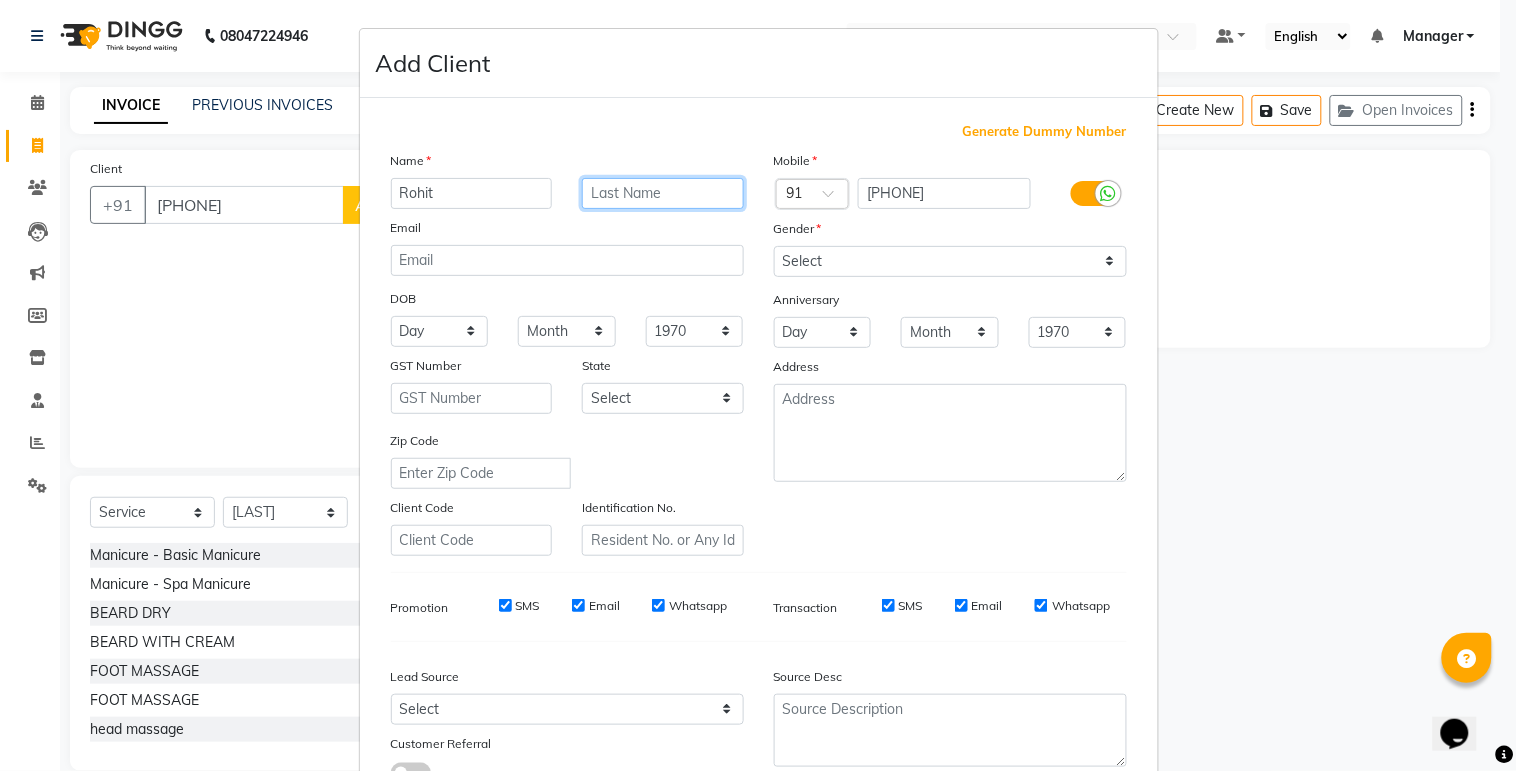 click at bounding box center (663, 193) 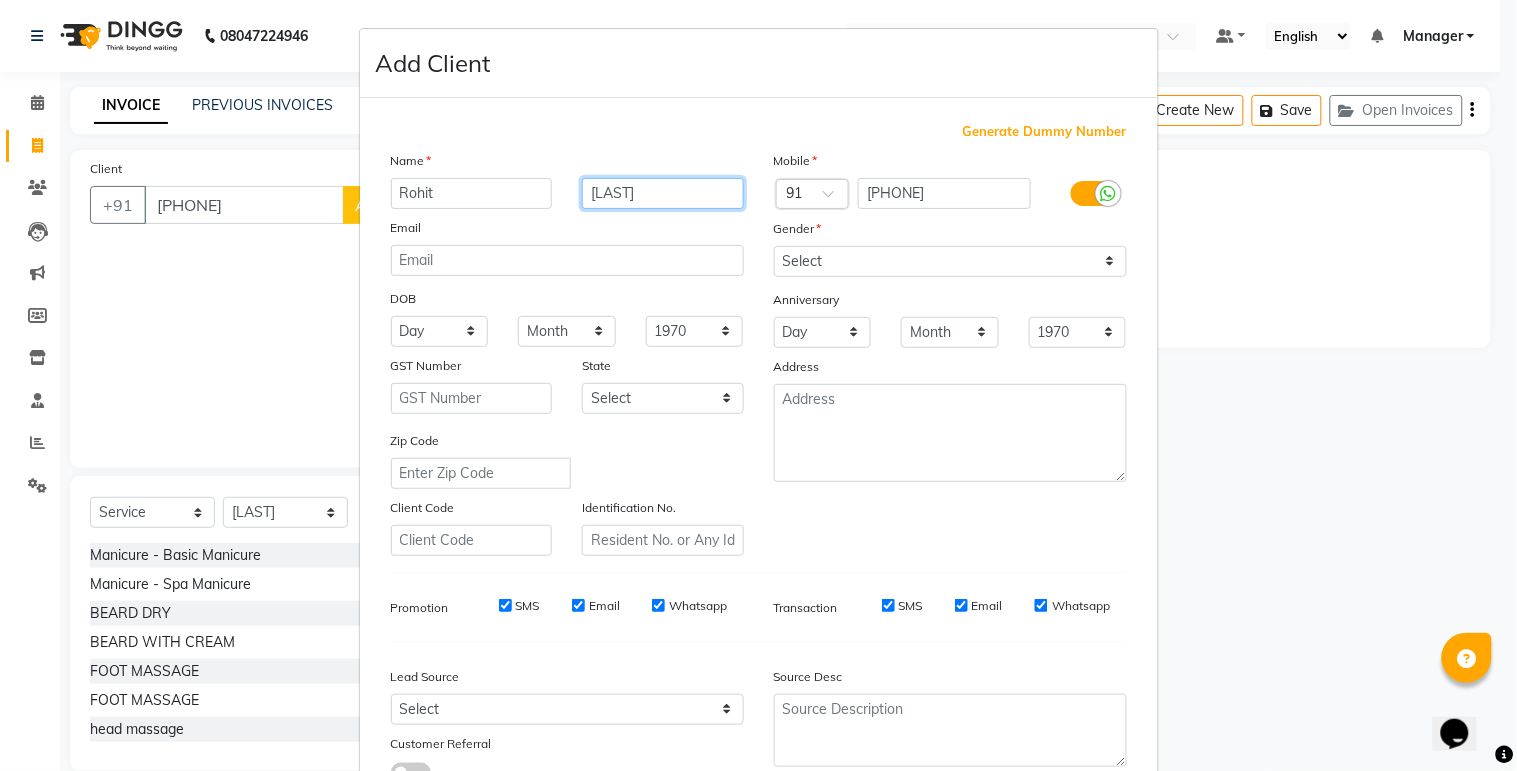 type on "[LAST]" 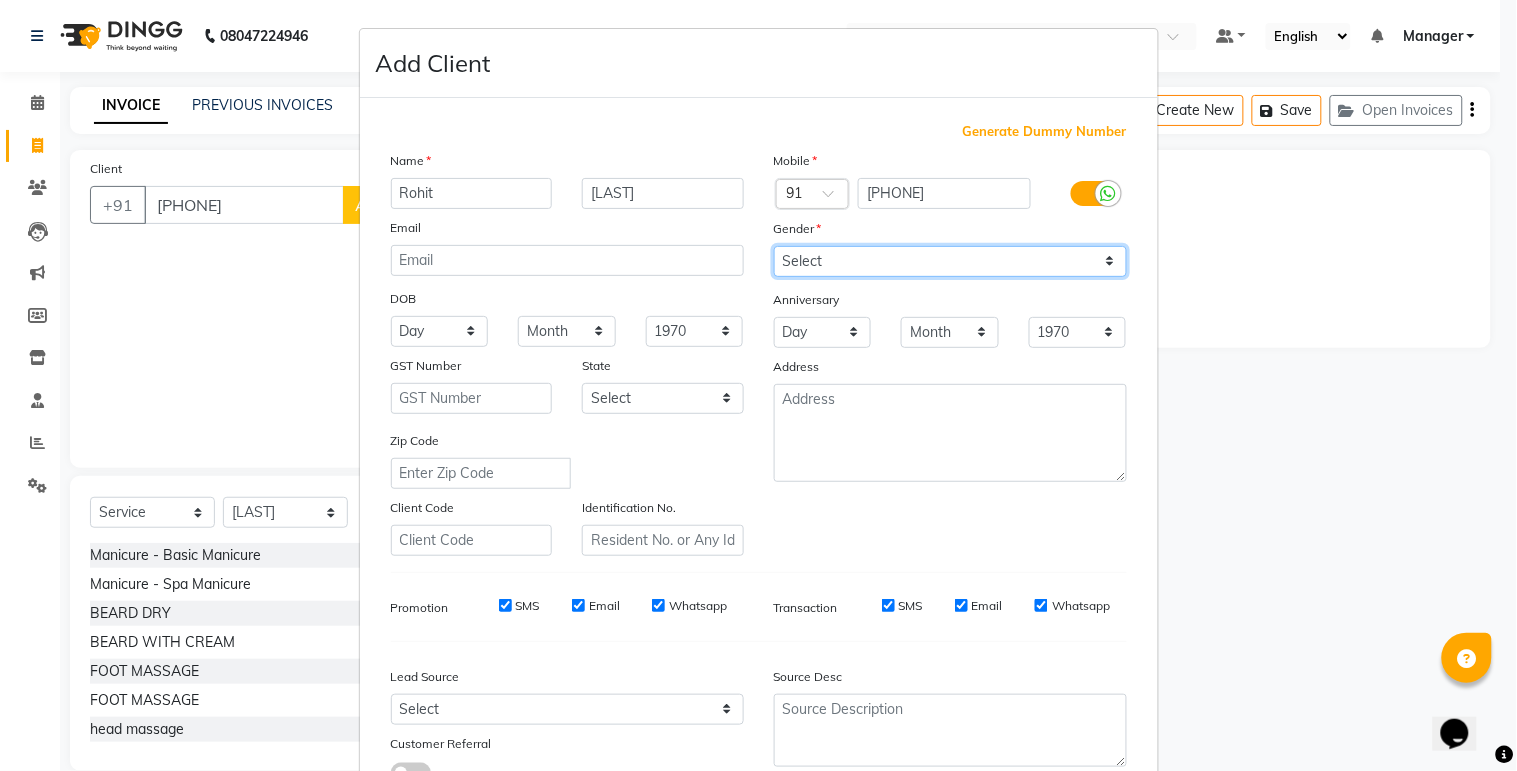 click on "Select Male Female Other Prefer Not To Say" at bounding box center [950, 261] 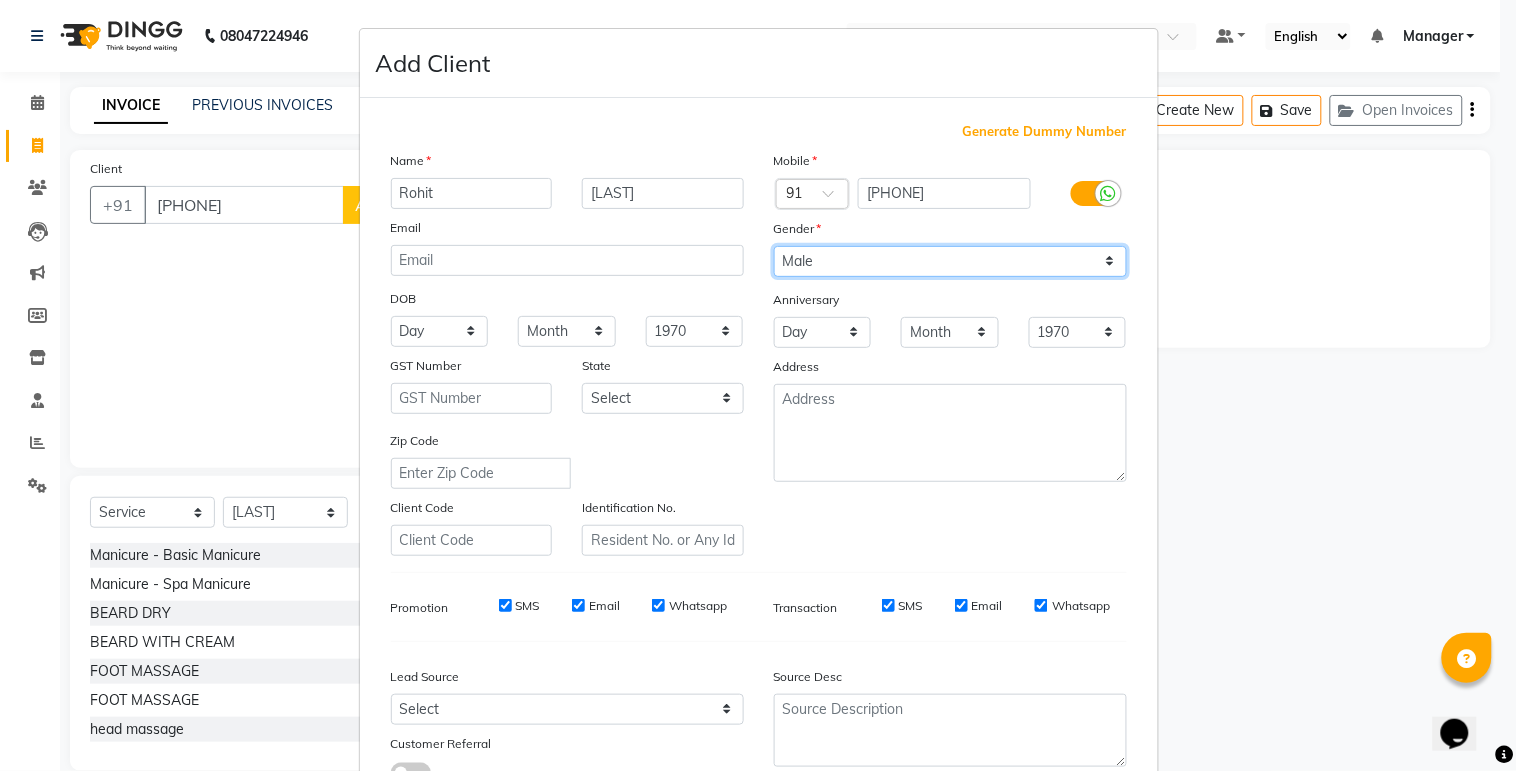 click on "Select Male Female Other Prefer Not To Say" at bounding box center [950, 261] 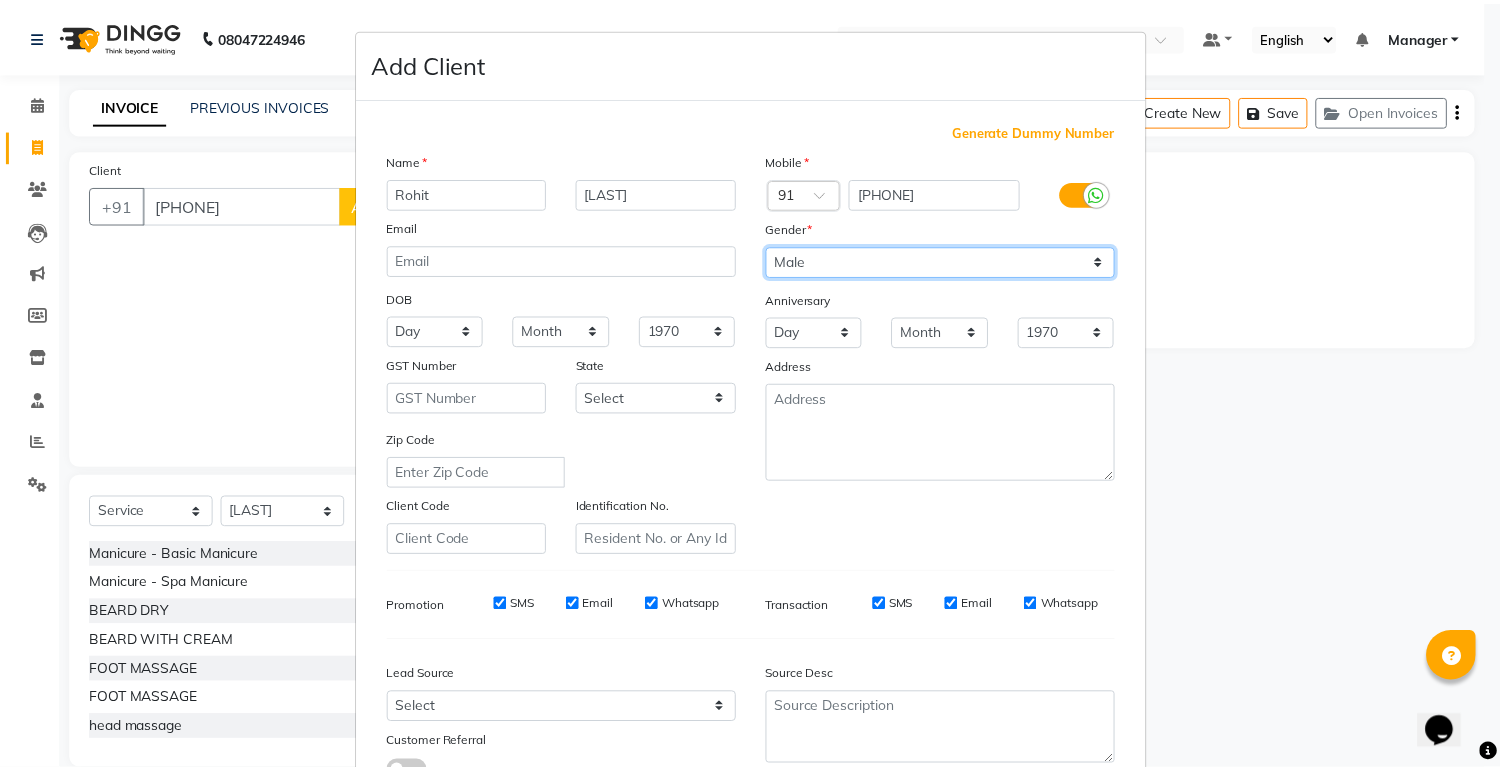 scroll, scrollTop: 153, scrollLeft: 0, axis: vertical 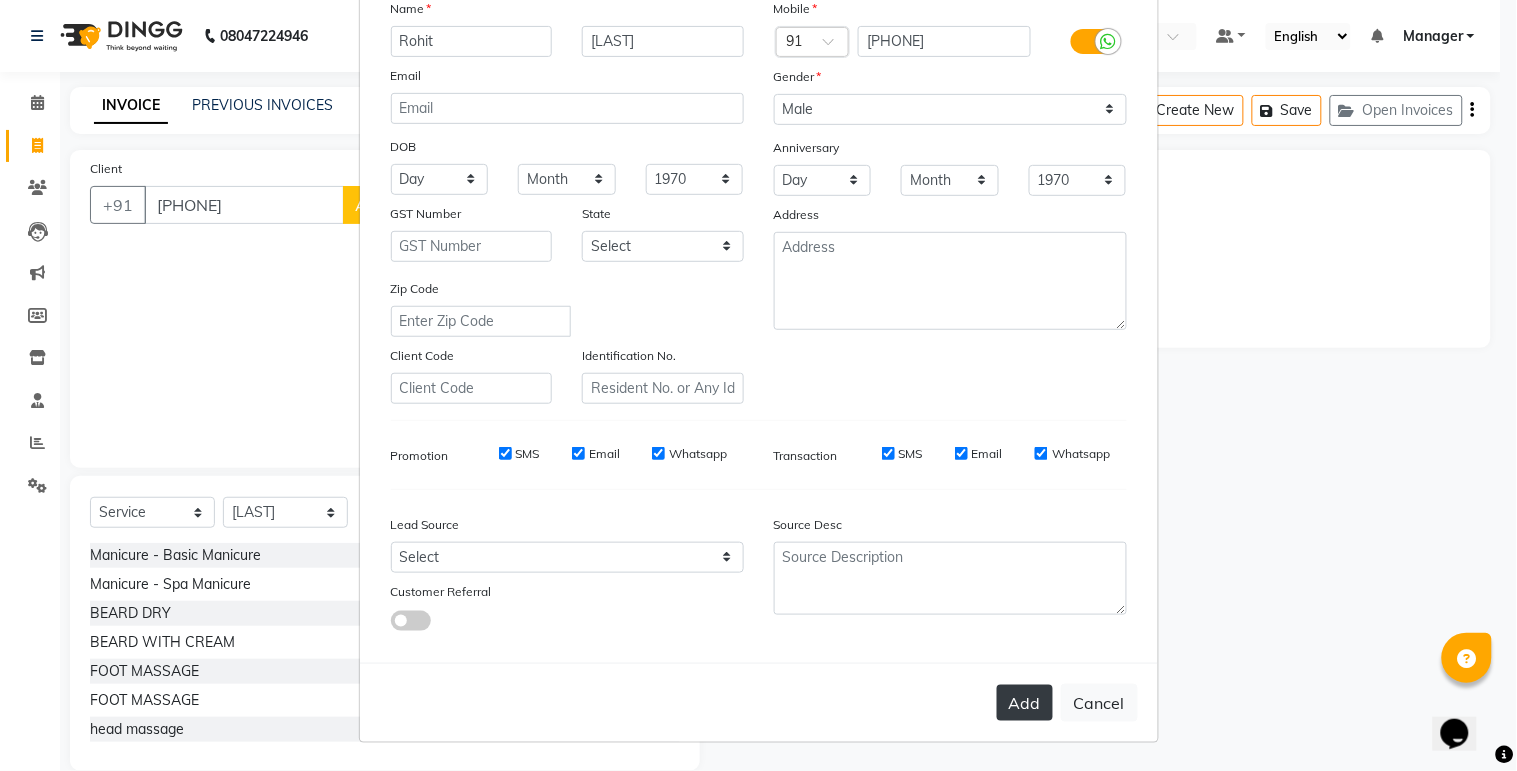 click on "Add" at bounding box center (1025, 703) 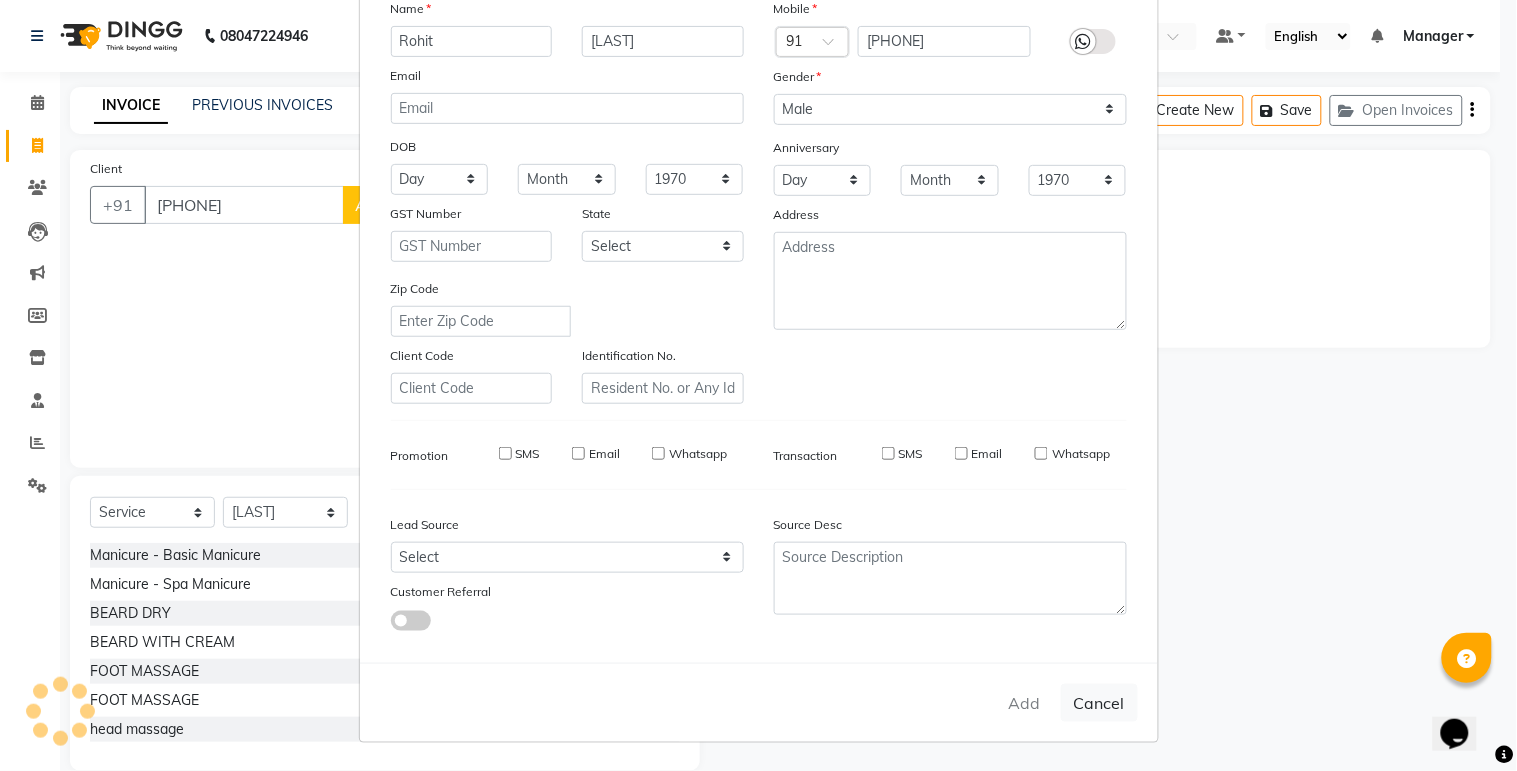 type 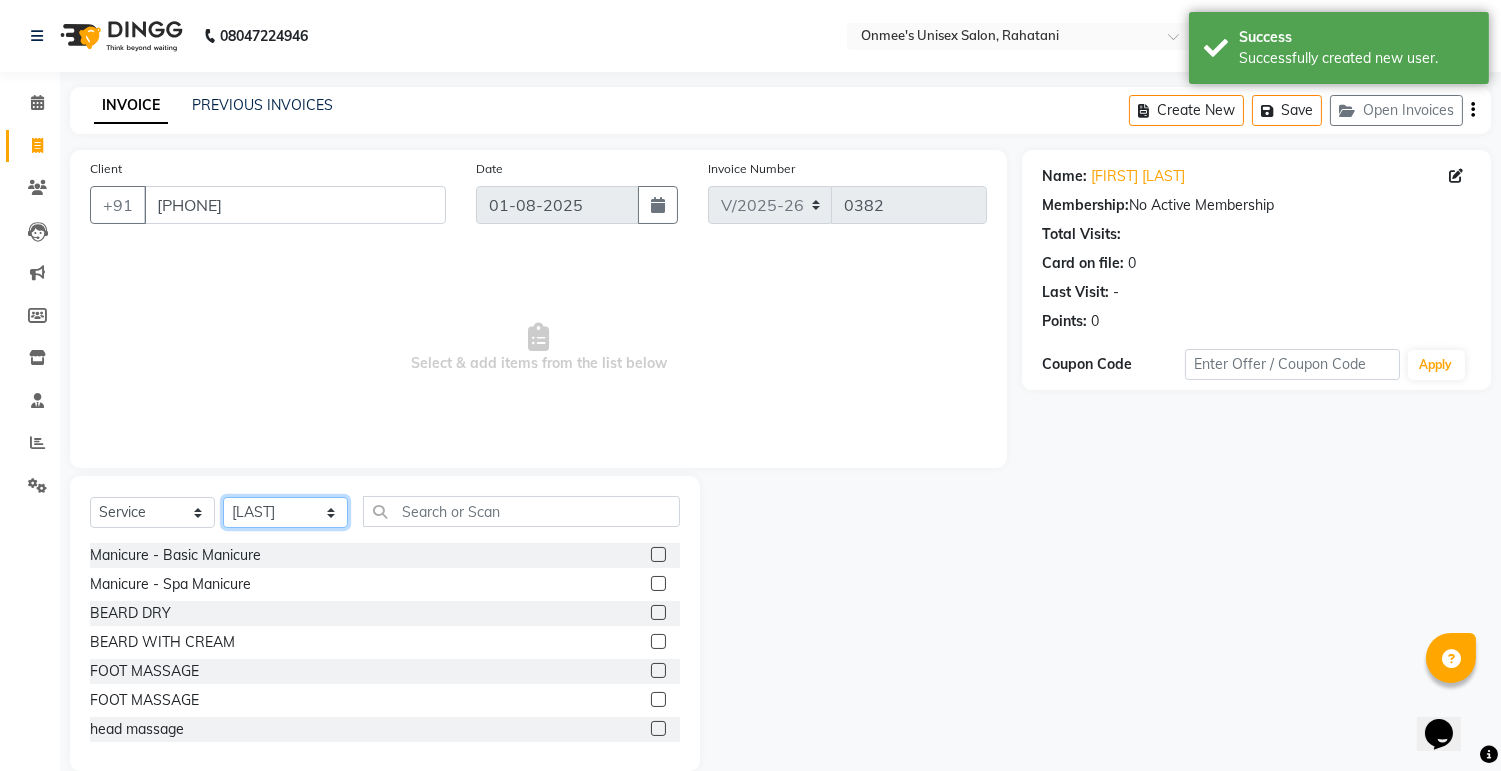 click on "Select Stylist ashim DEEPALI Ekrorla kapingshang Manager onmi pampam POKMI priya RANI ruhi SHINMUNGLA THANSHOK YUIMI" 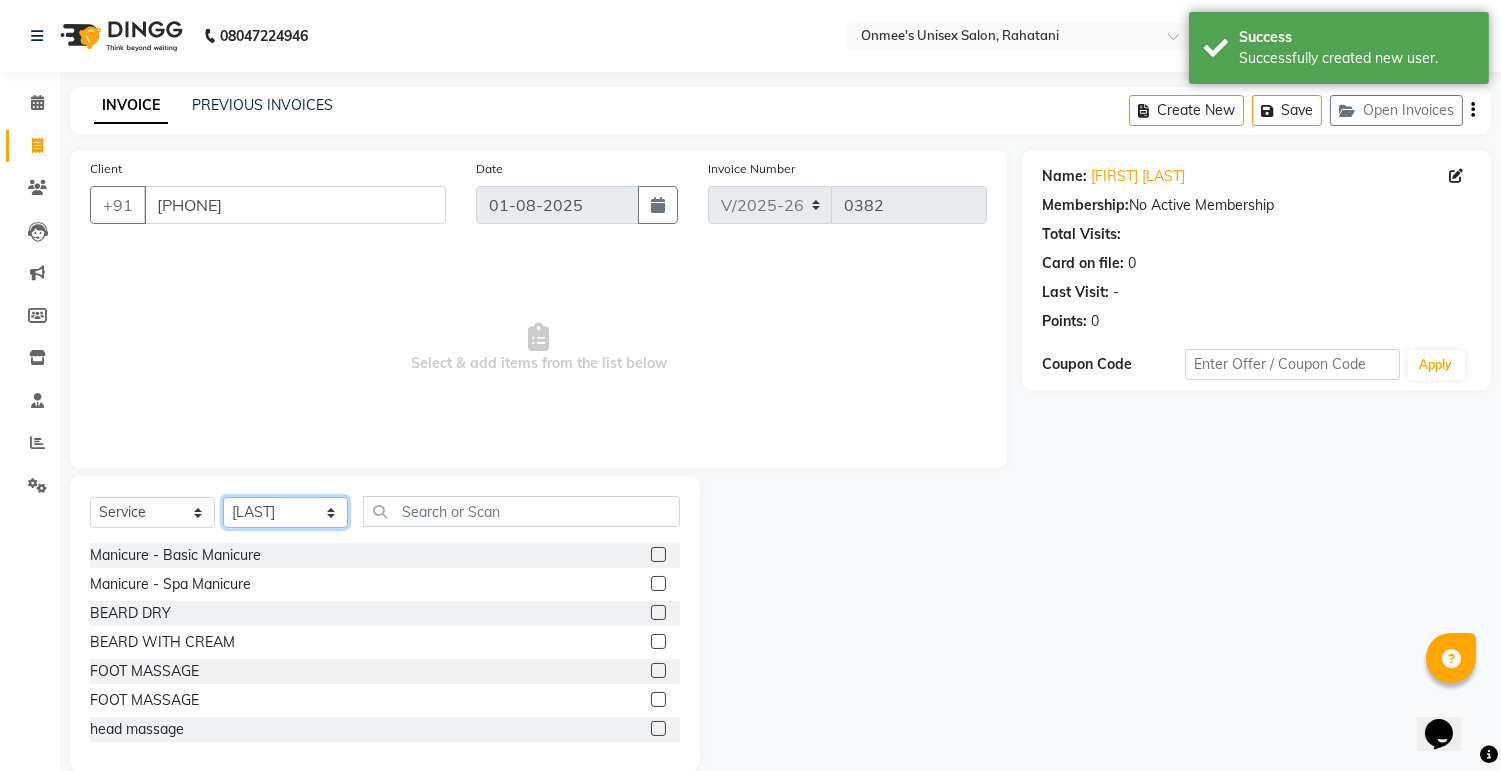 select on "[POSTAL_CODE]" 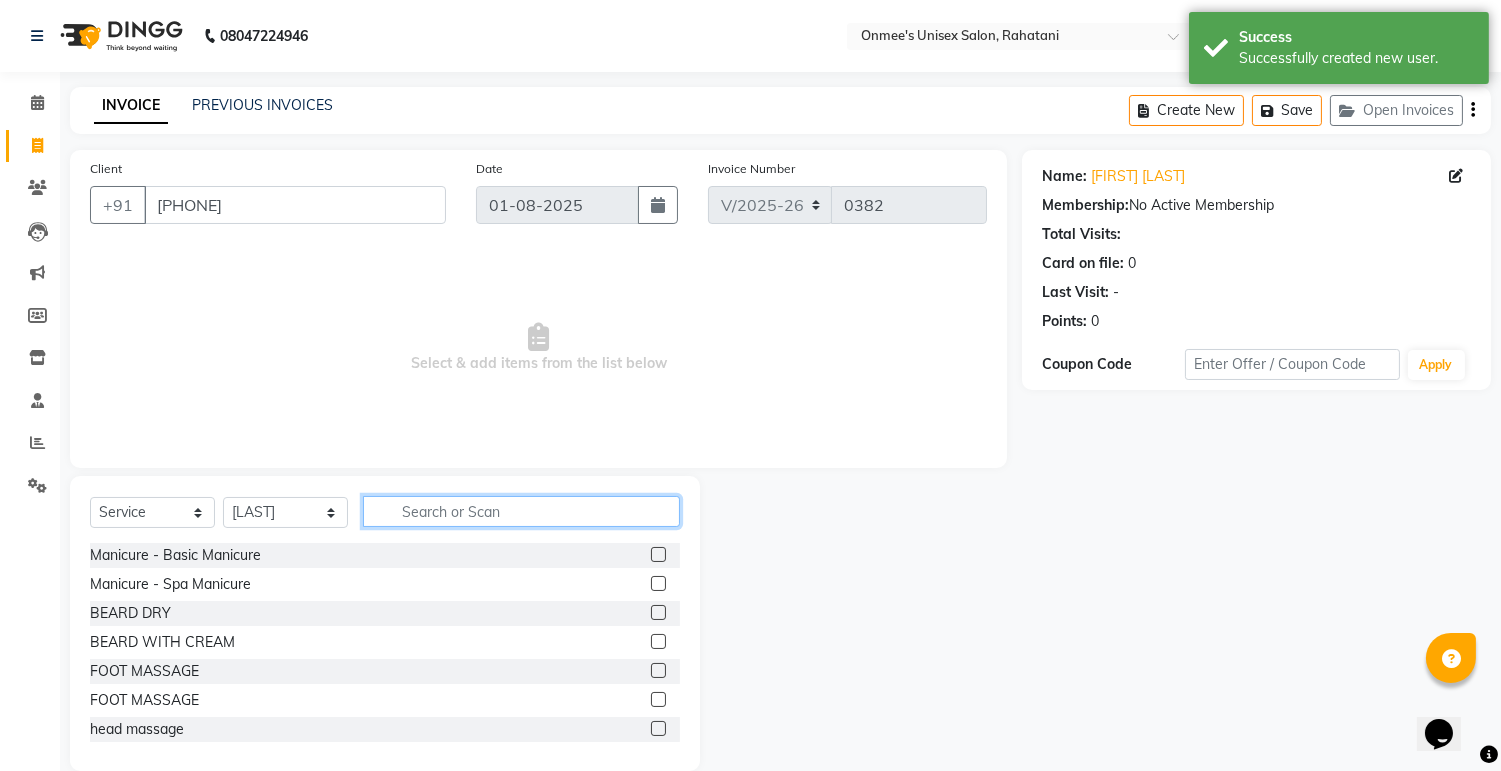 click 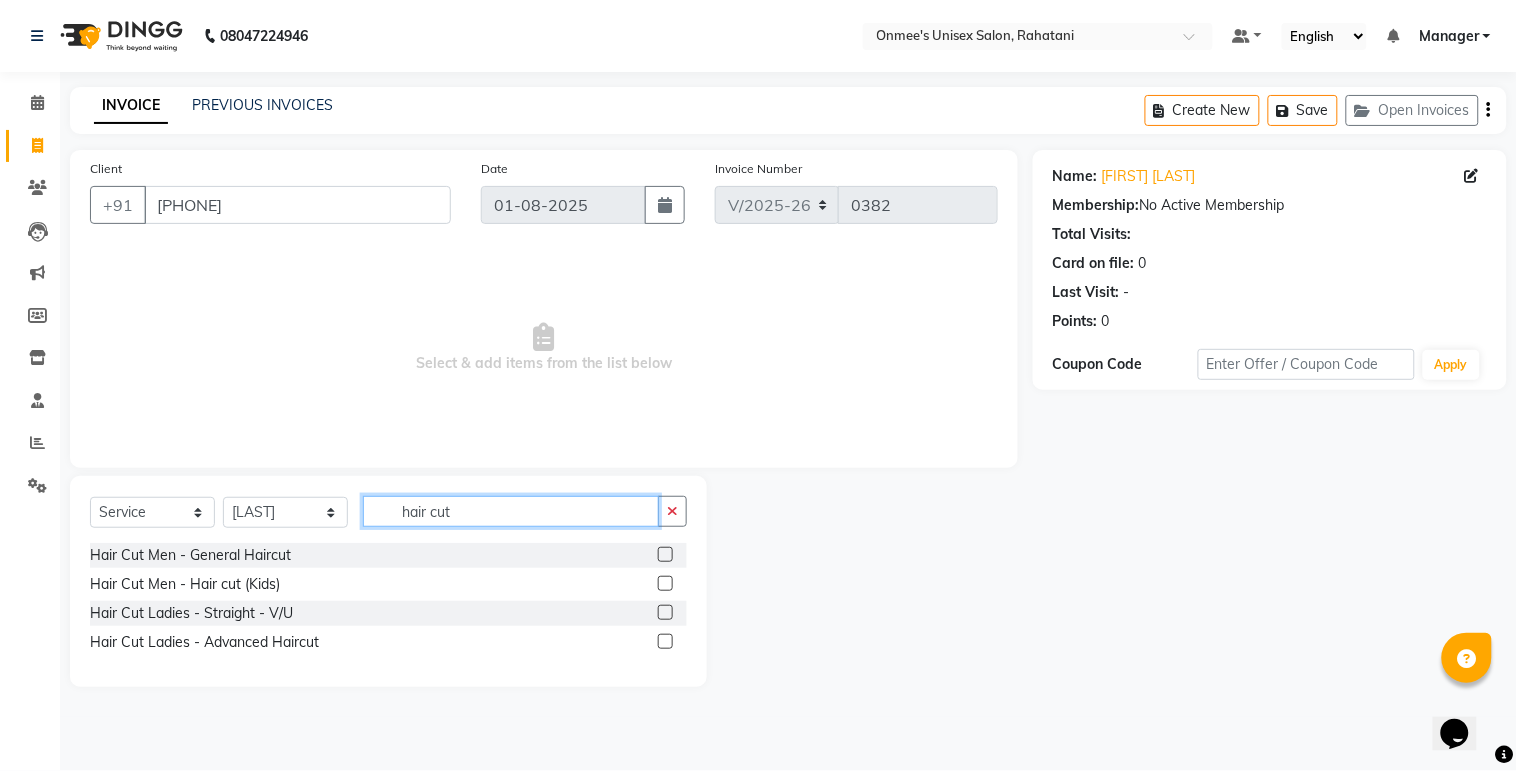 type on "hair cut" 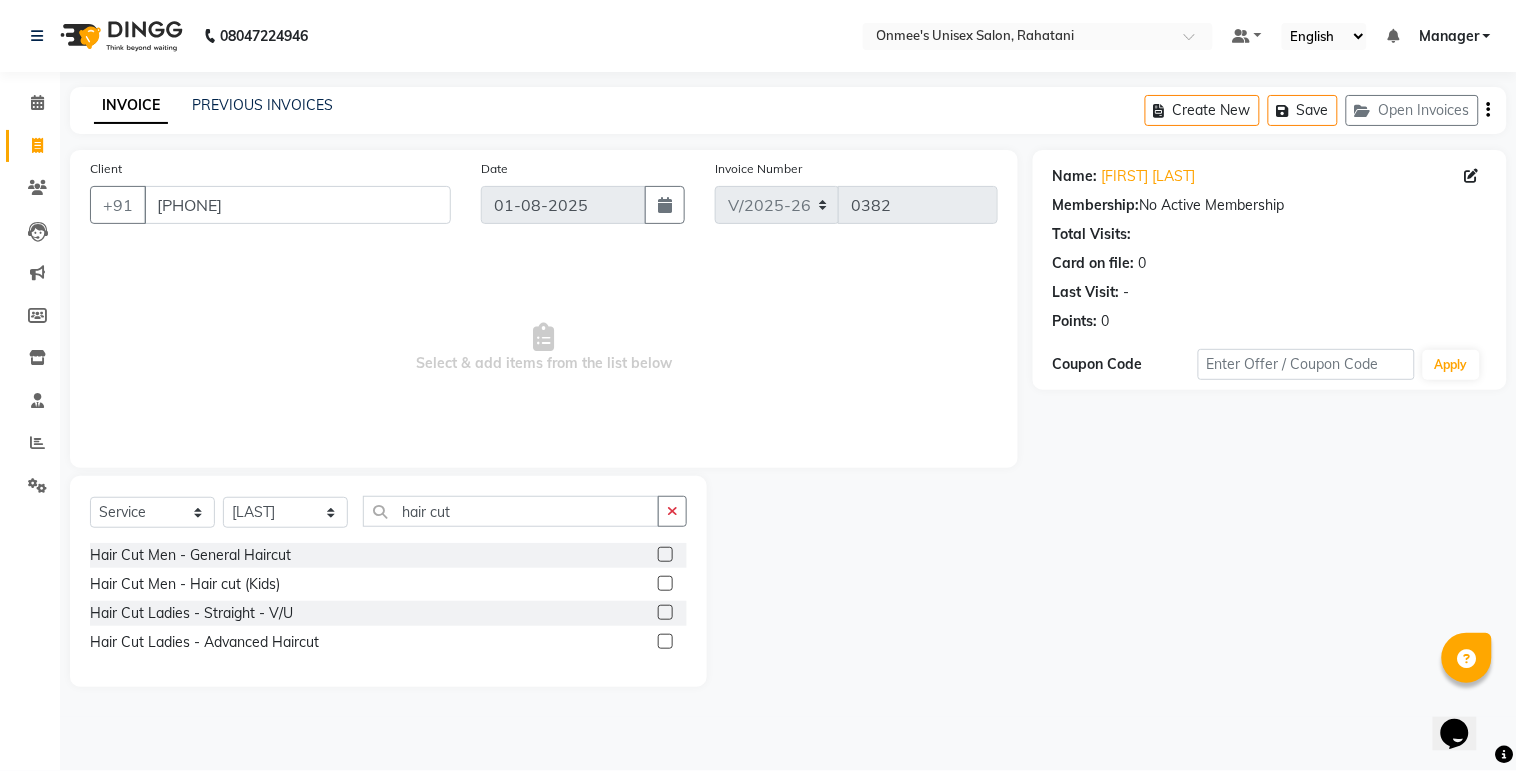 click 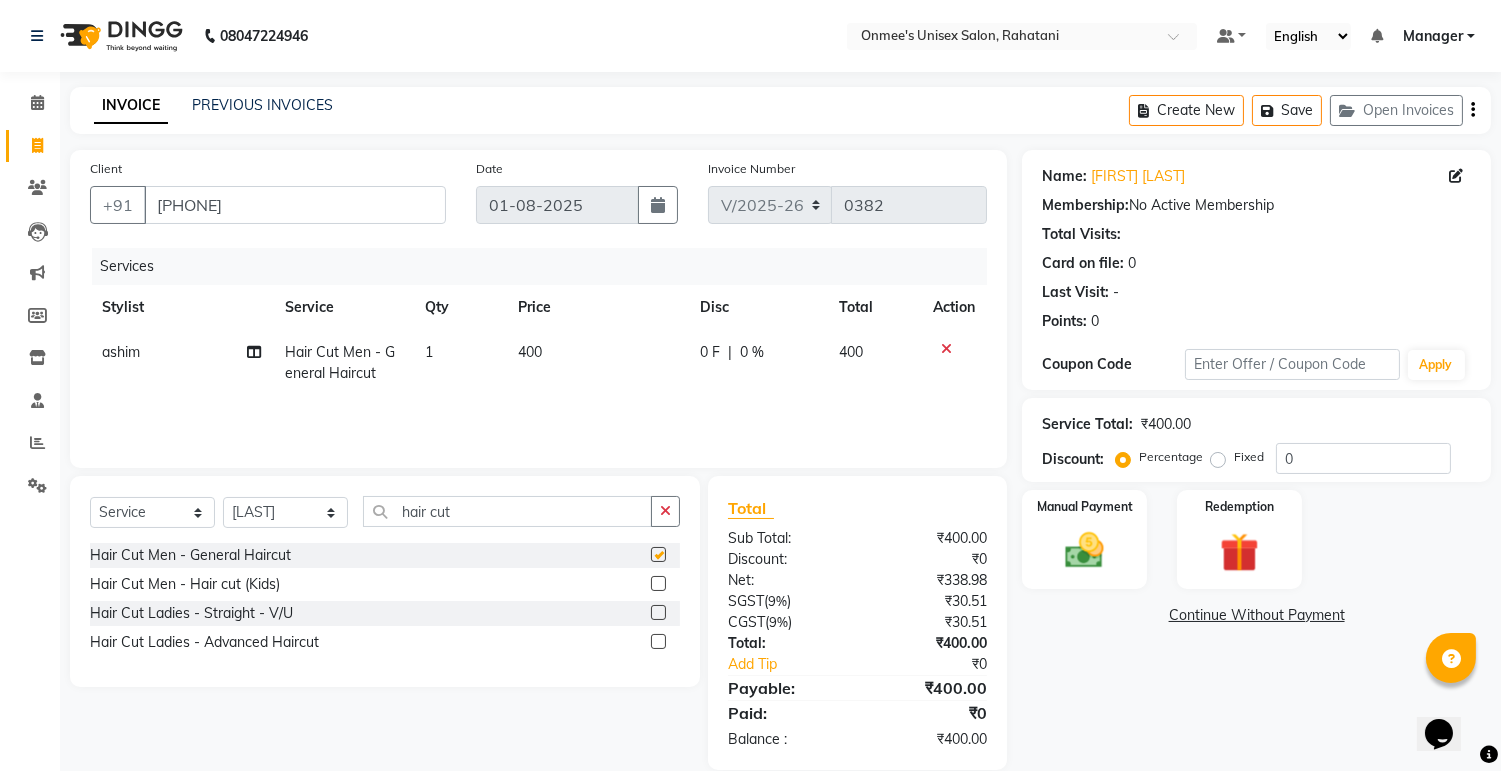checkbox on "false" 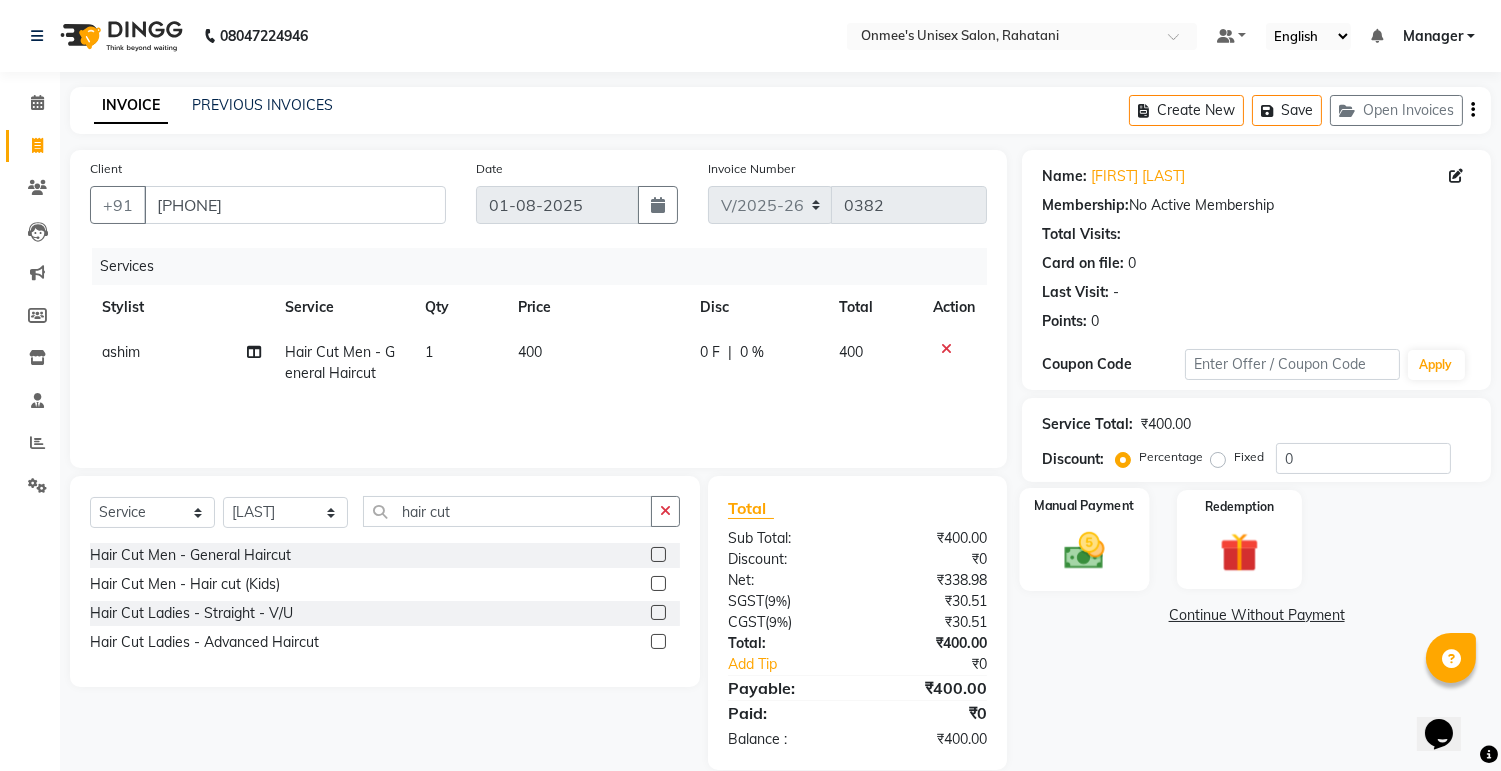 click 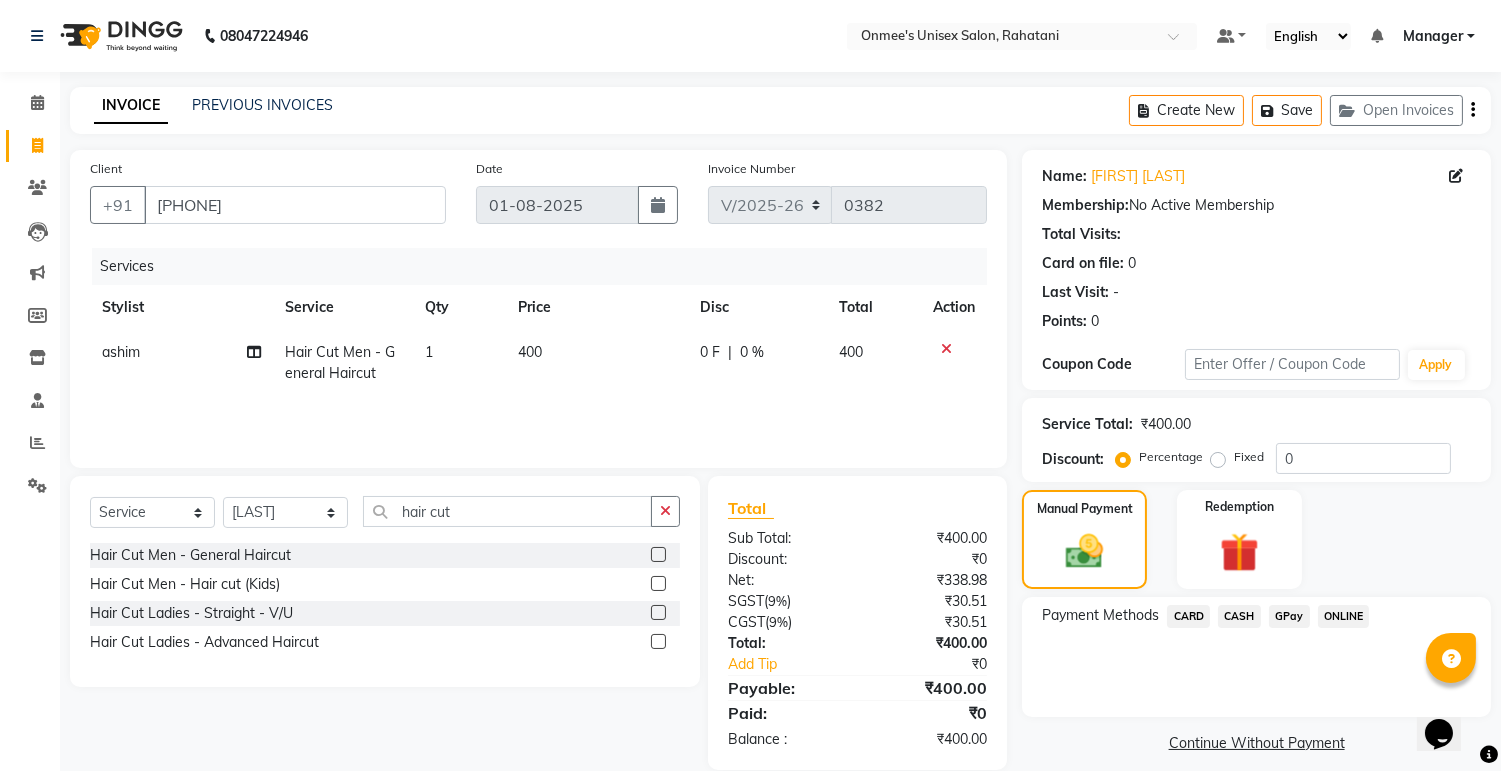 click on "ONLINE" 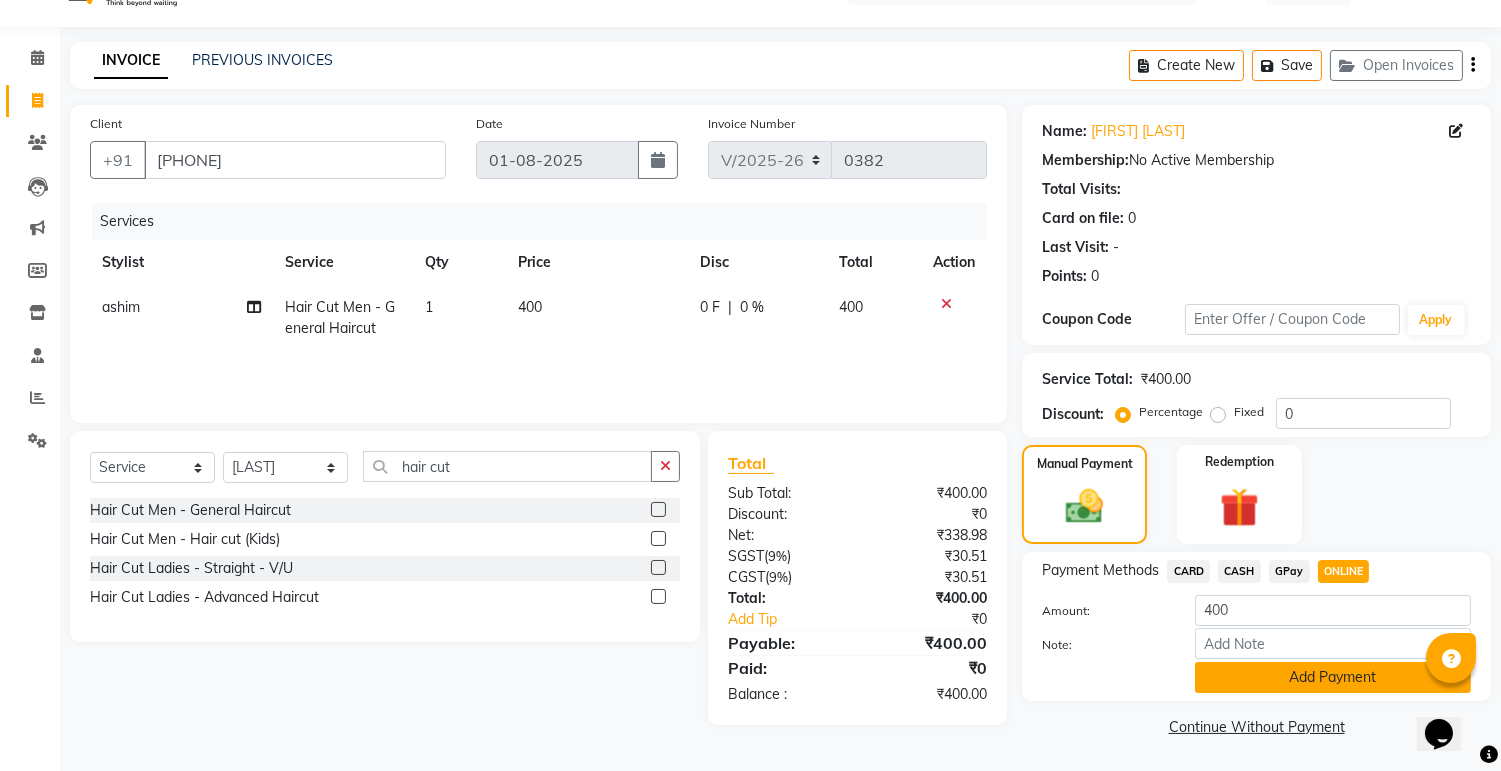 click on "Add Payment" 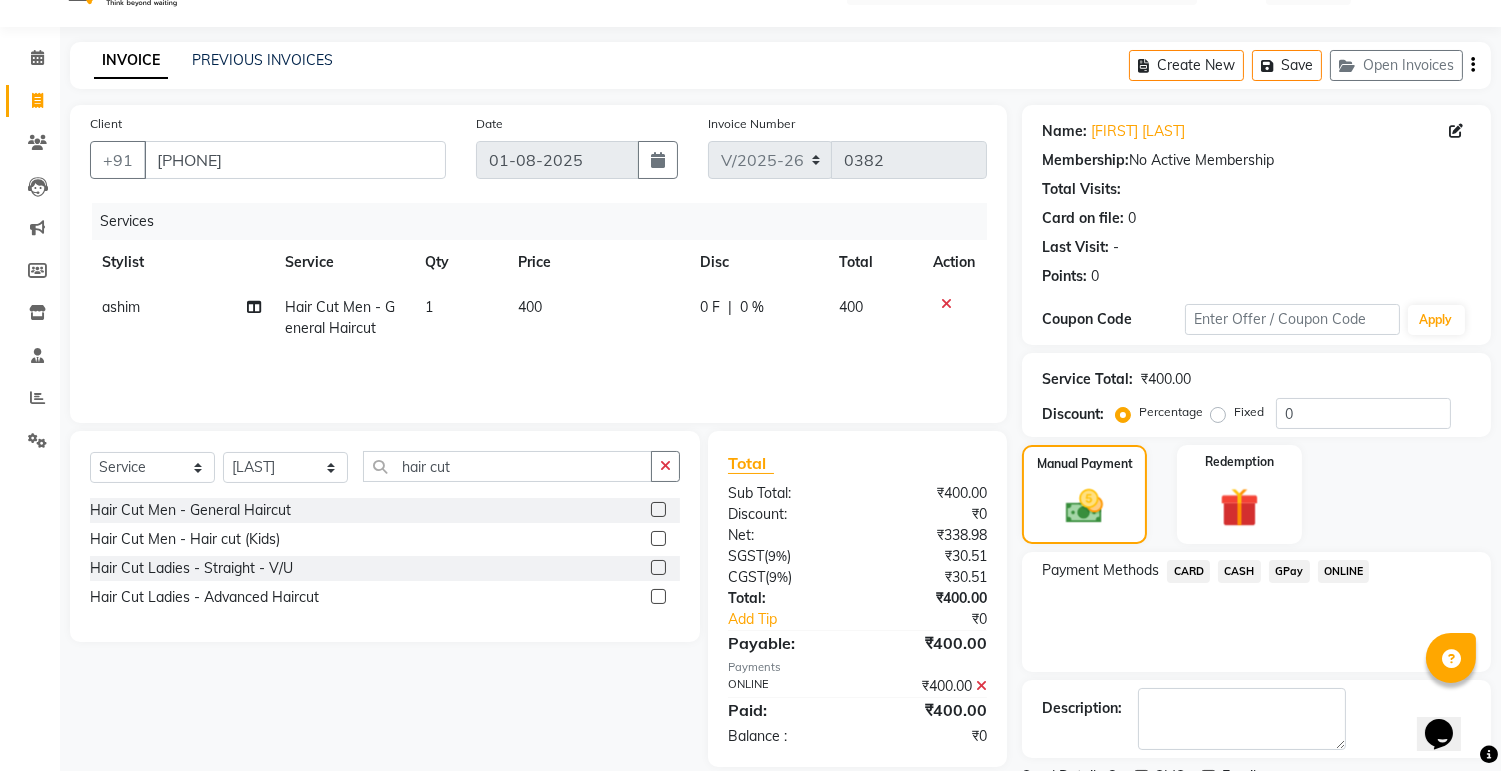 scroll, scrollTop: 128, scrollLeft: 0, axis: vertical 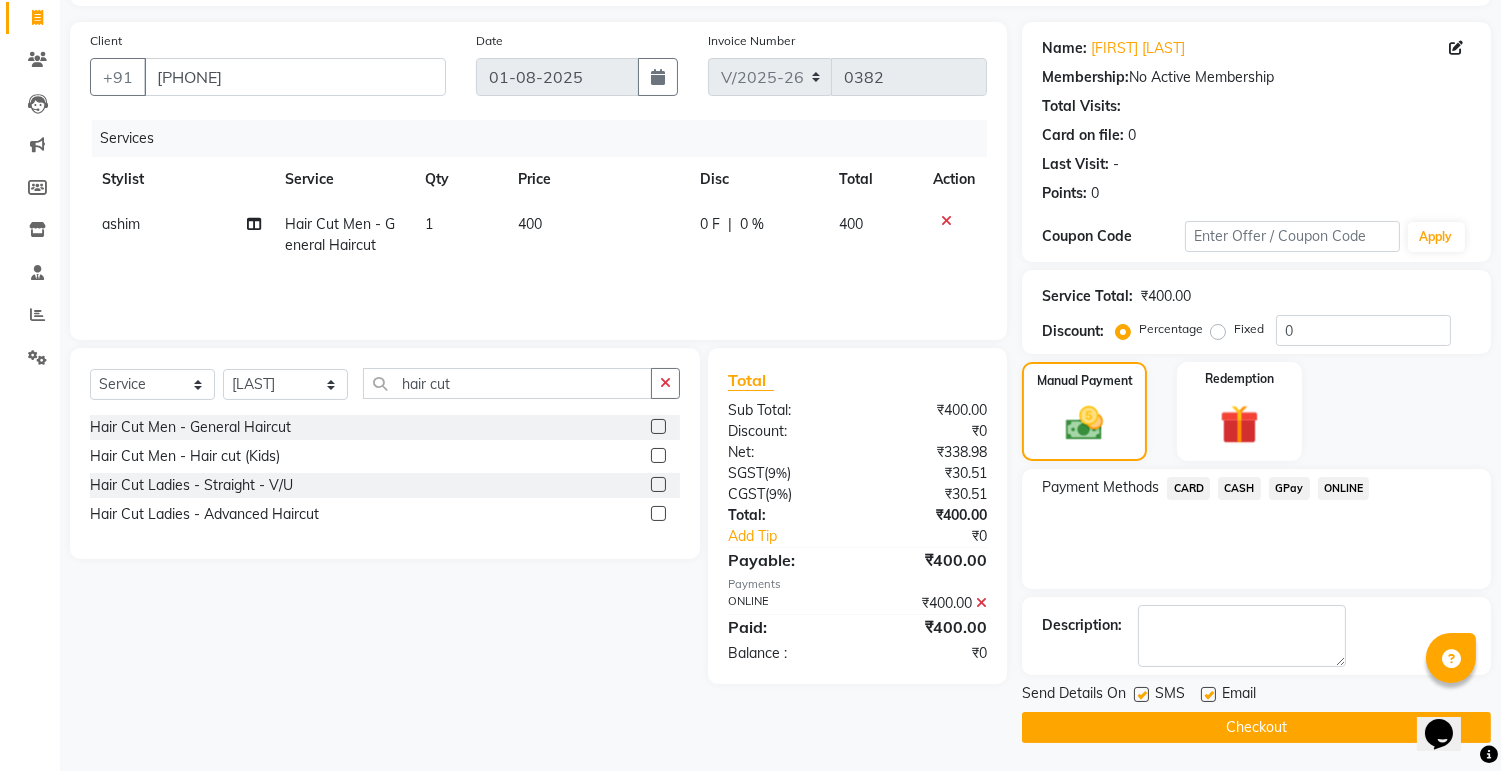 click 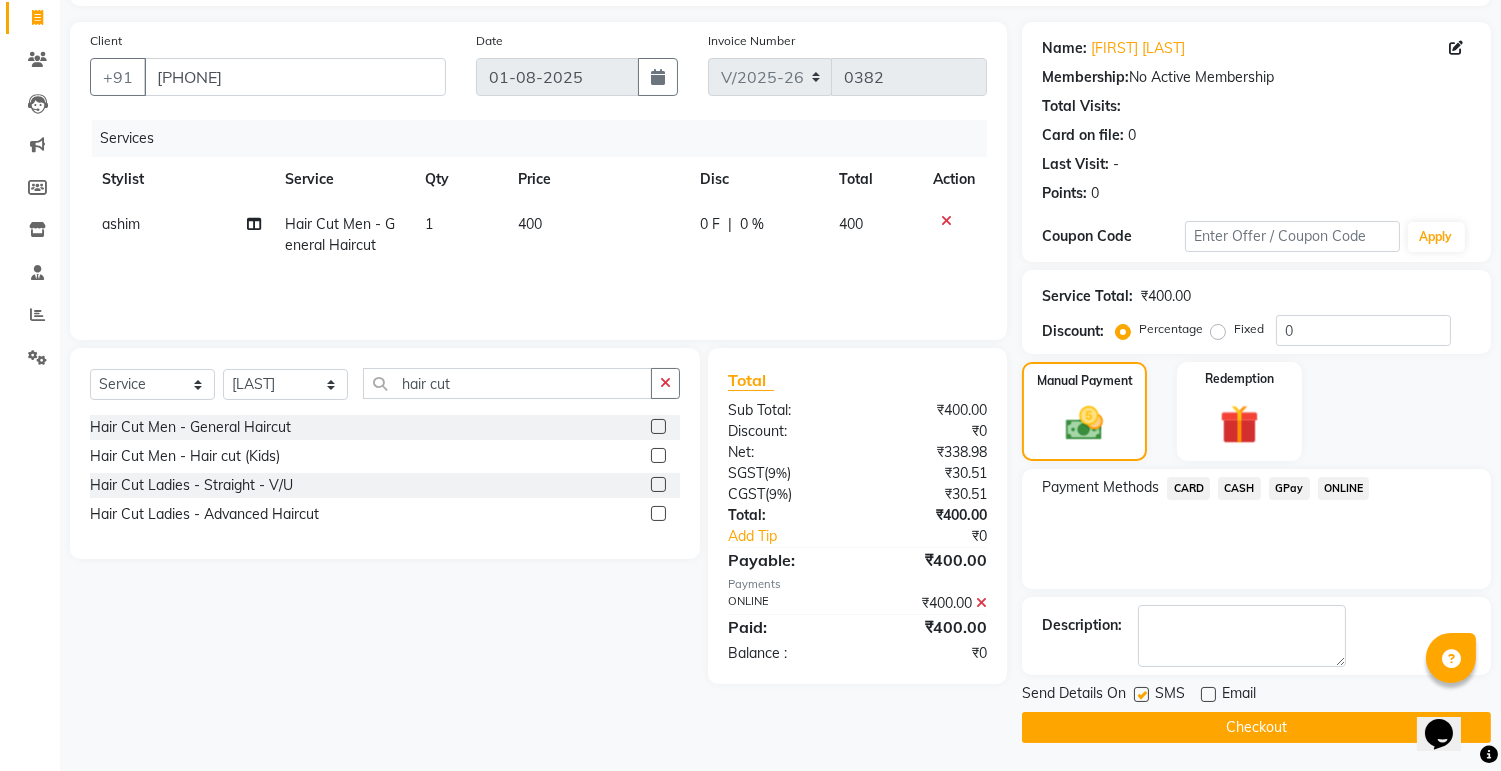 click 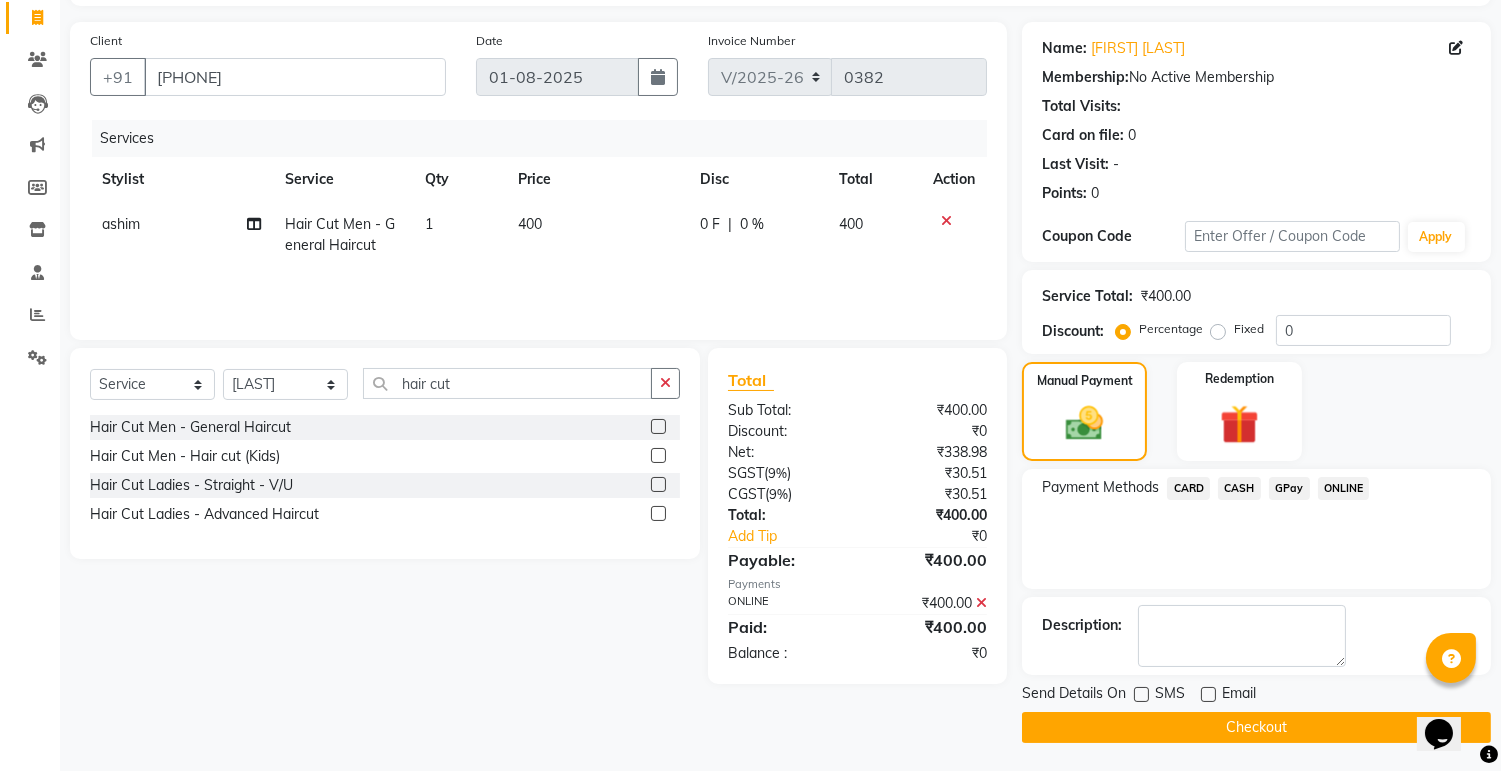 click on "Checkout" 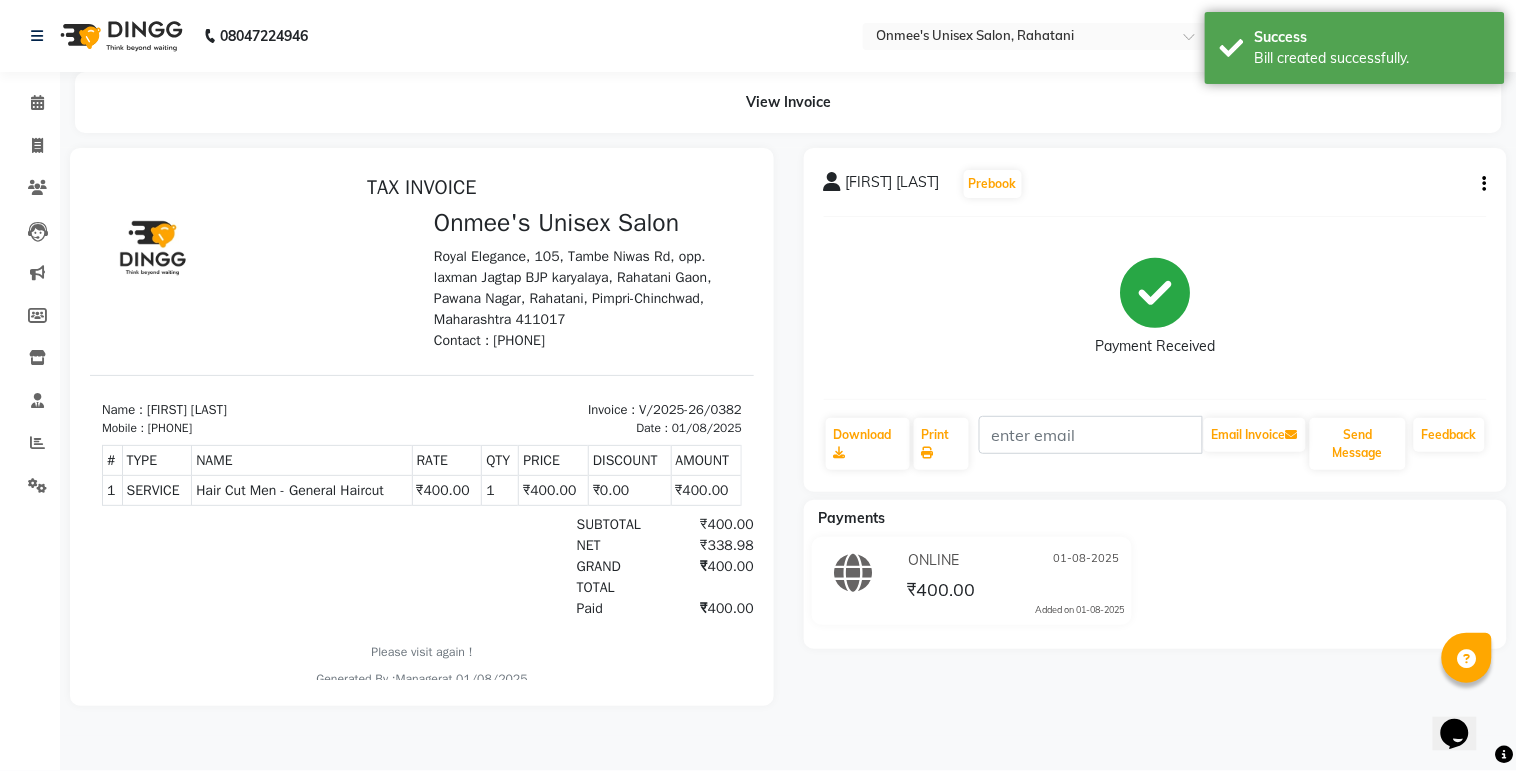 scroll, scrollTop: 0, scrollLeft: 0, axis: both 